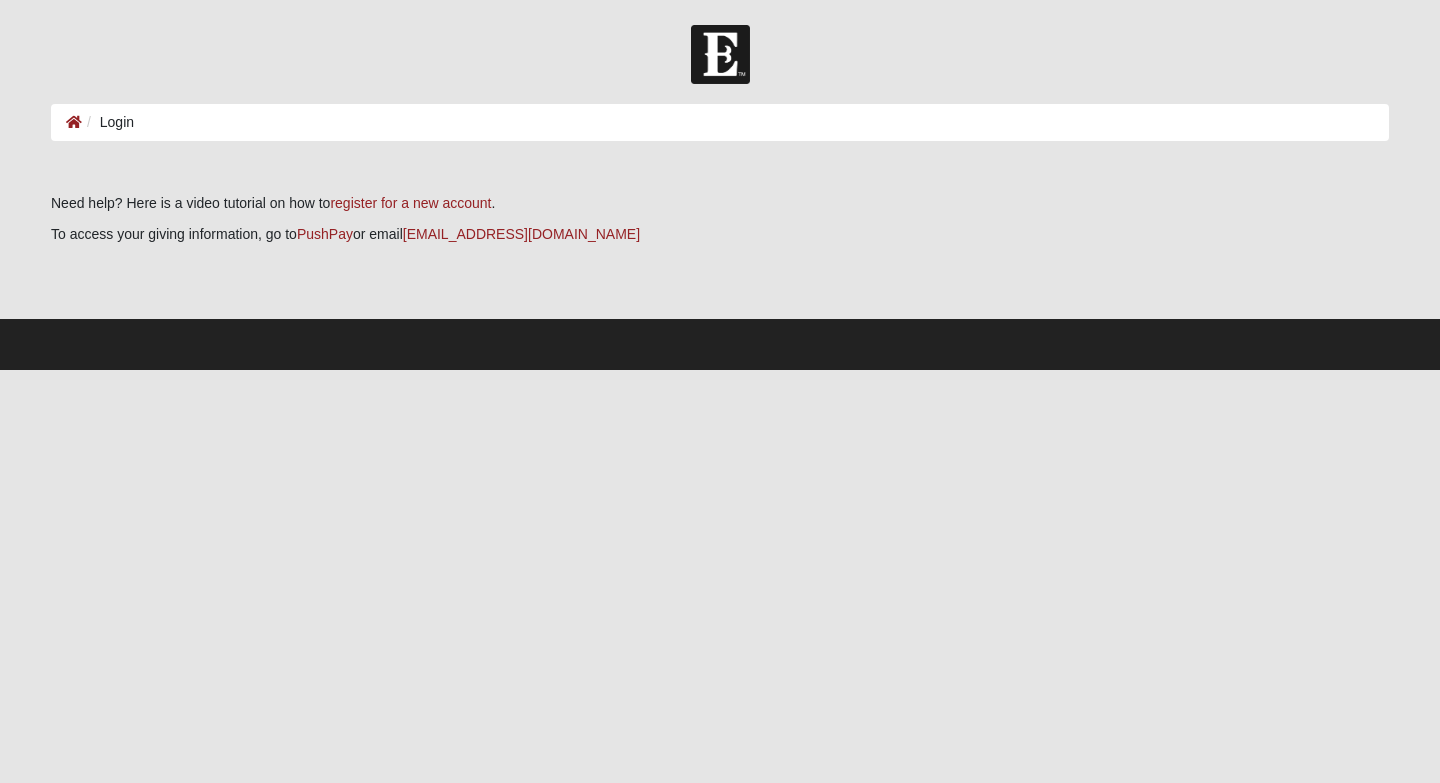 scroll, scrollTop: 0, scrollLeft: 0, axis: both 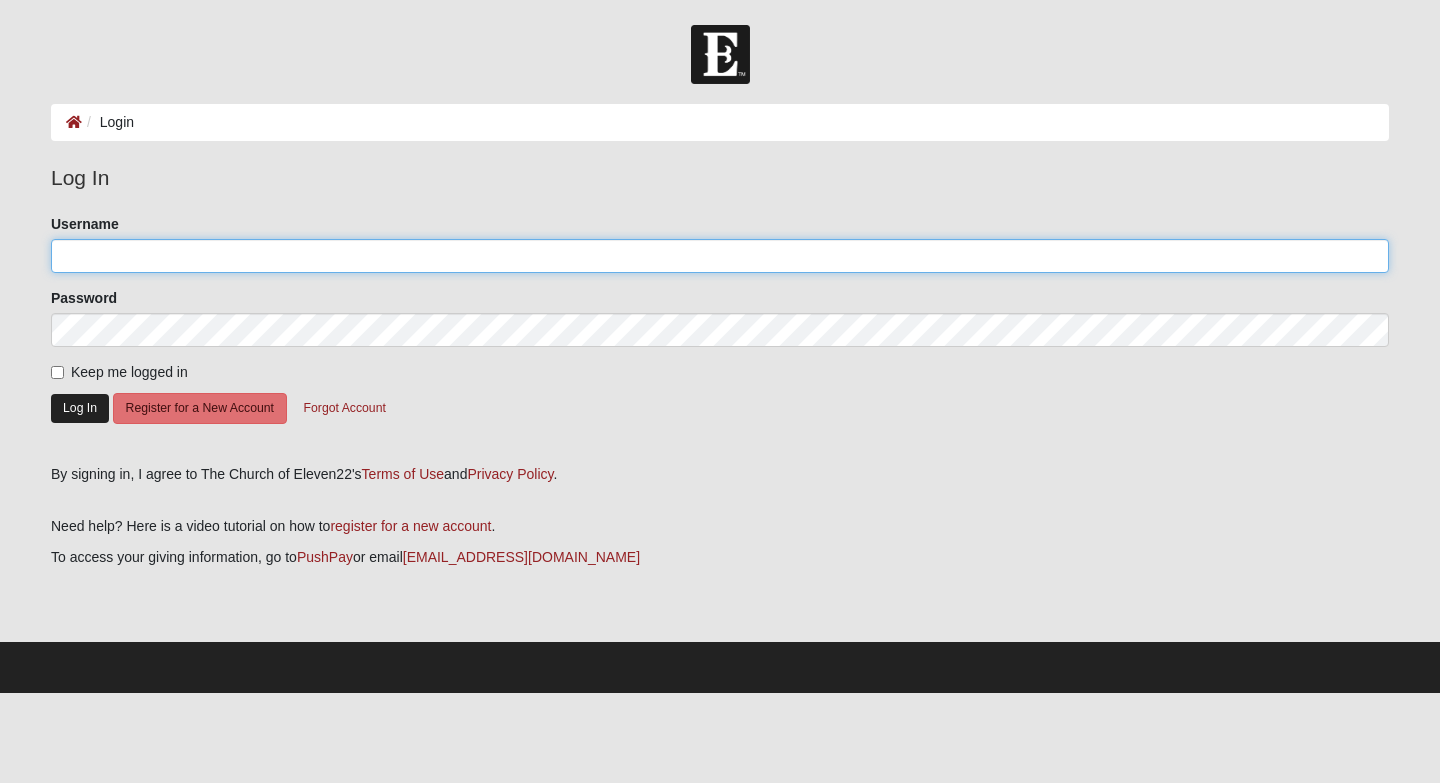 type on "ckhead" 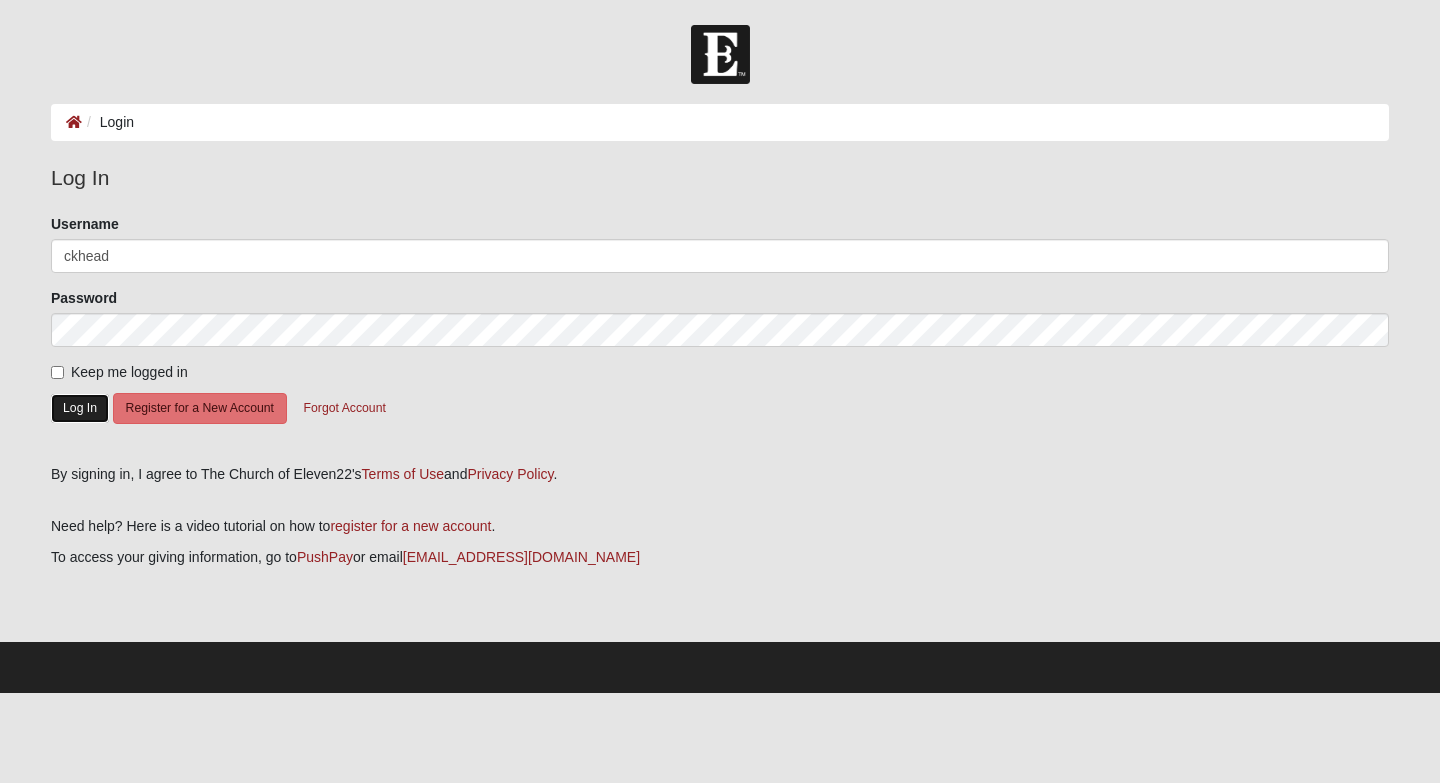 click on "Log In" 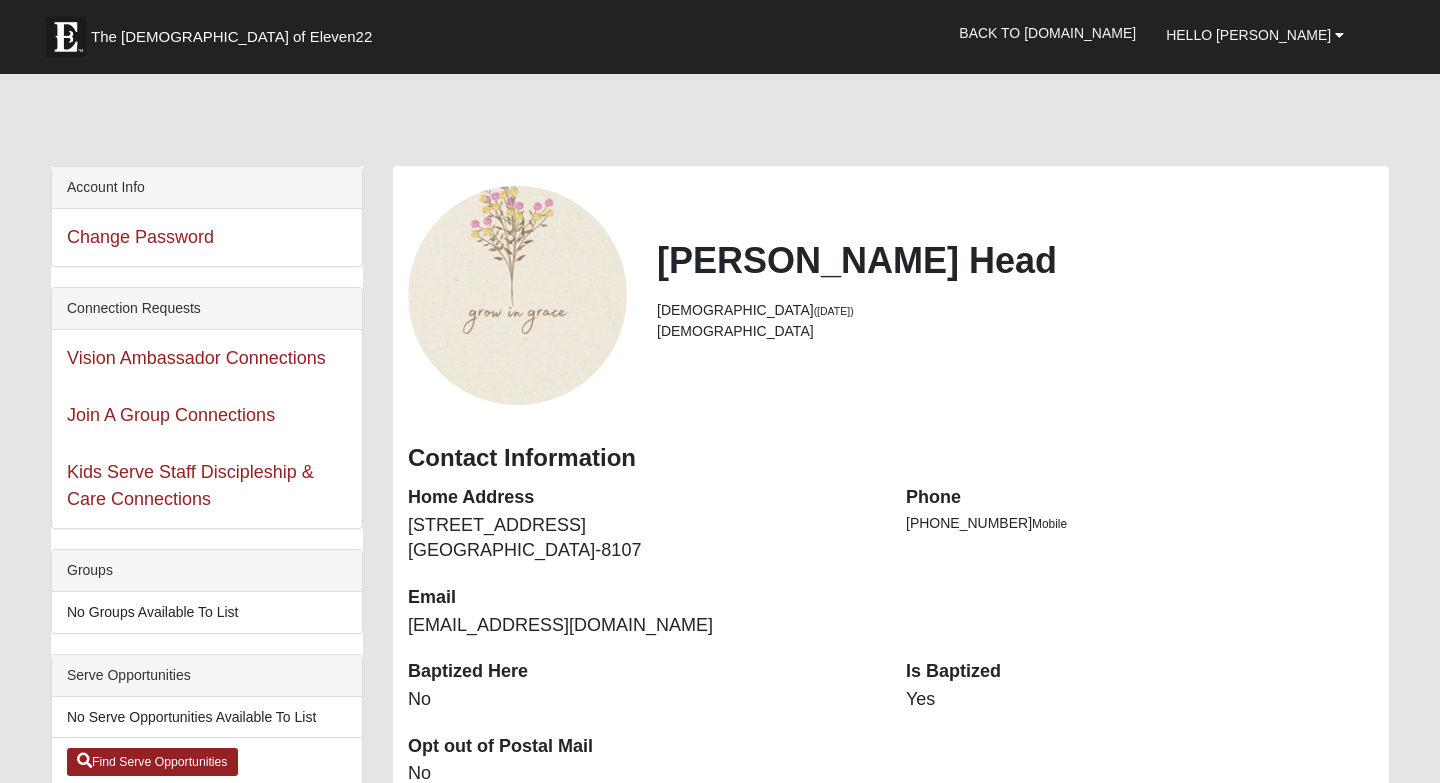 scroll, scrollTop: 0, scrollLeft: 0, axis: both 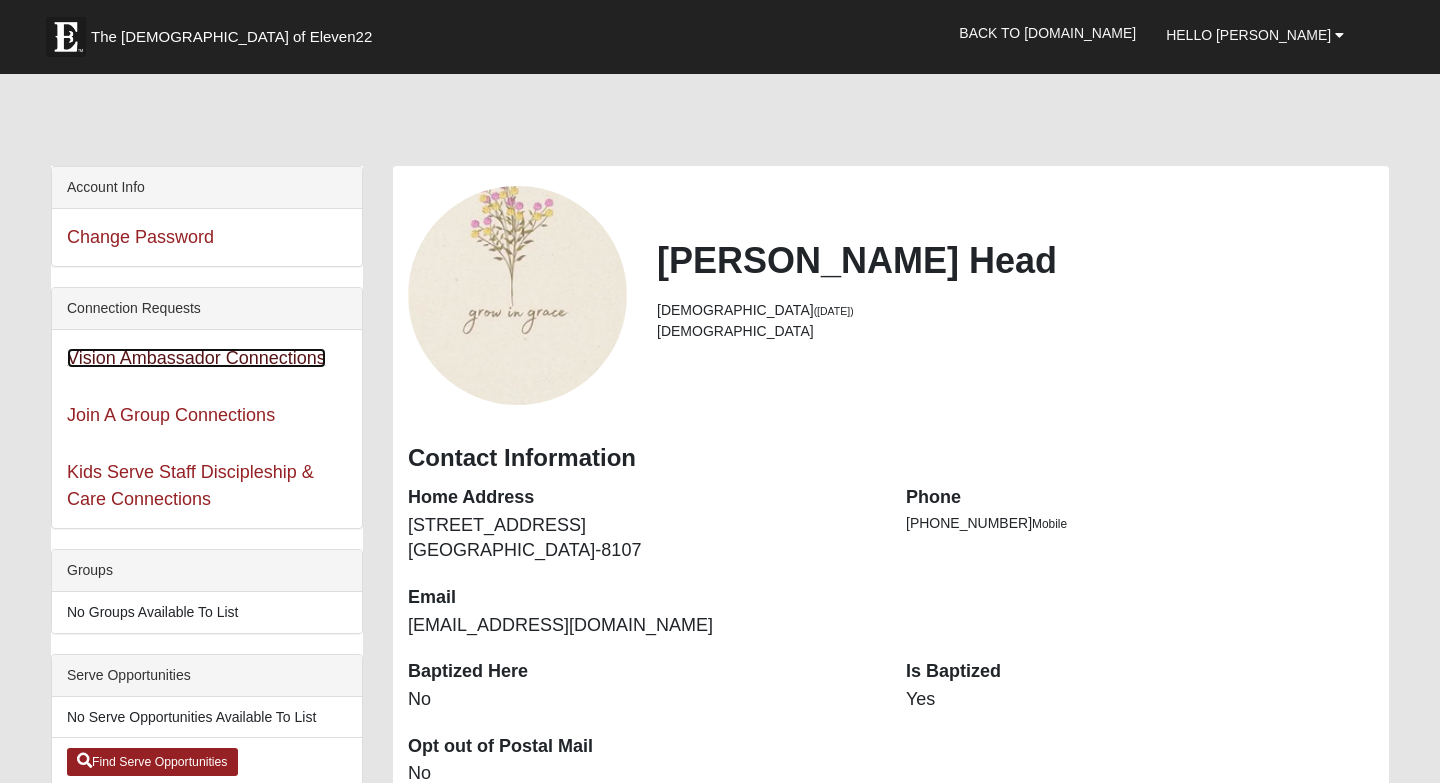 click on "Vision Ambassador Connections" at bounding box center (196, 358) 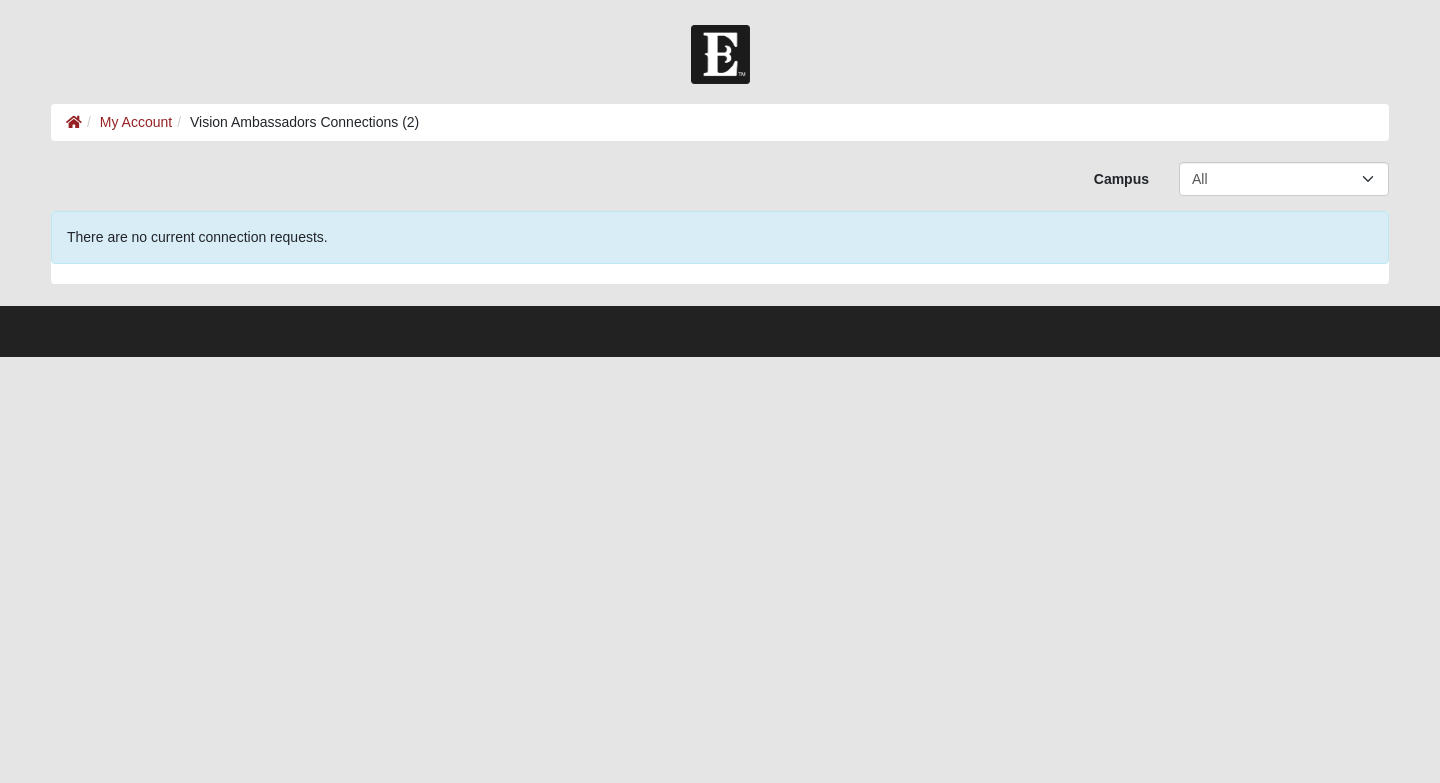 scroll, scrollTop: 0, scrollLeft: 0, axis: both 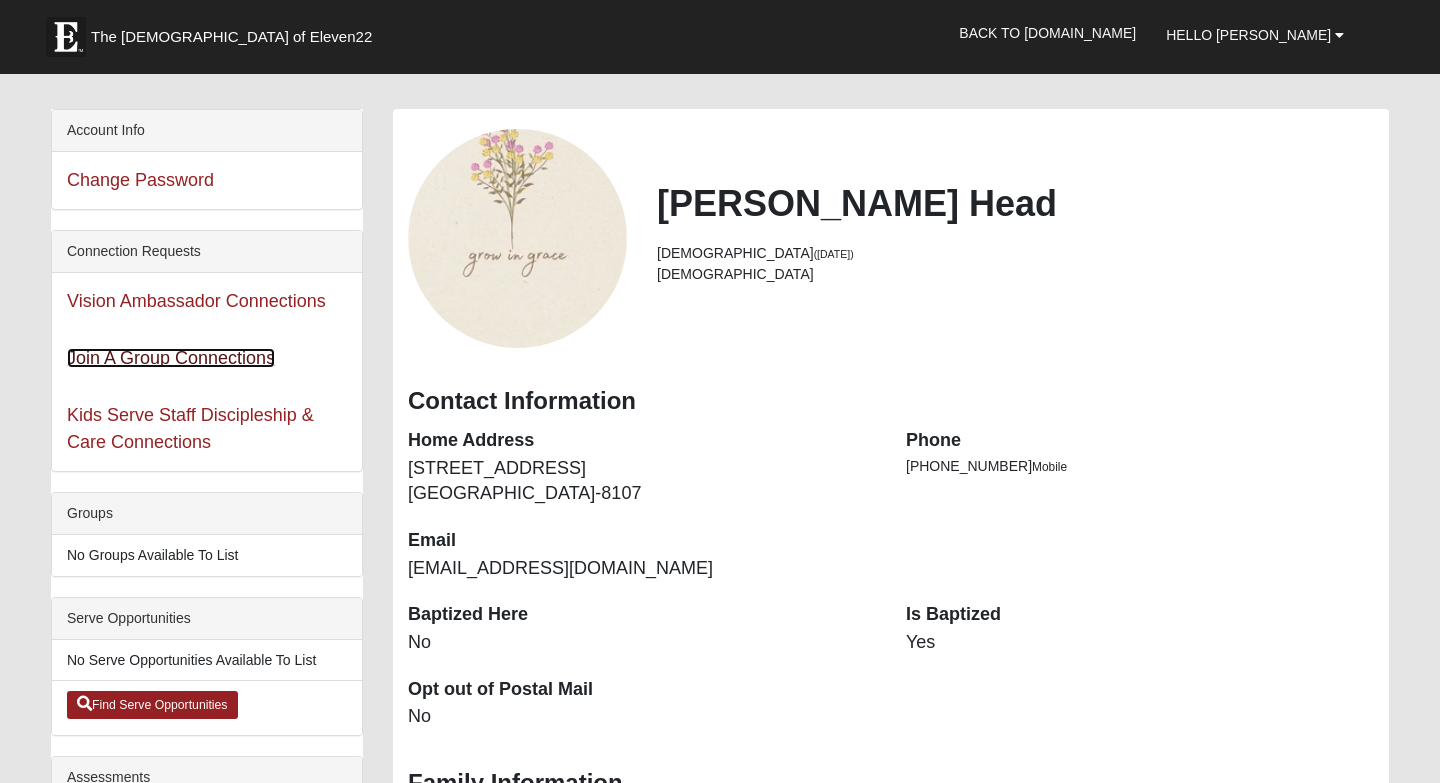 click on "Join A Group Connections" at bounding box center (171, 358) 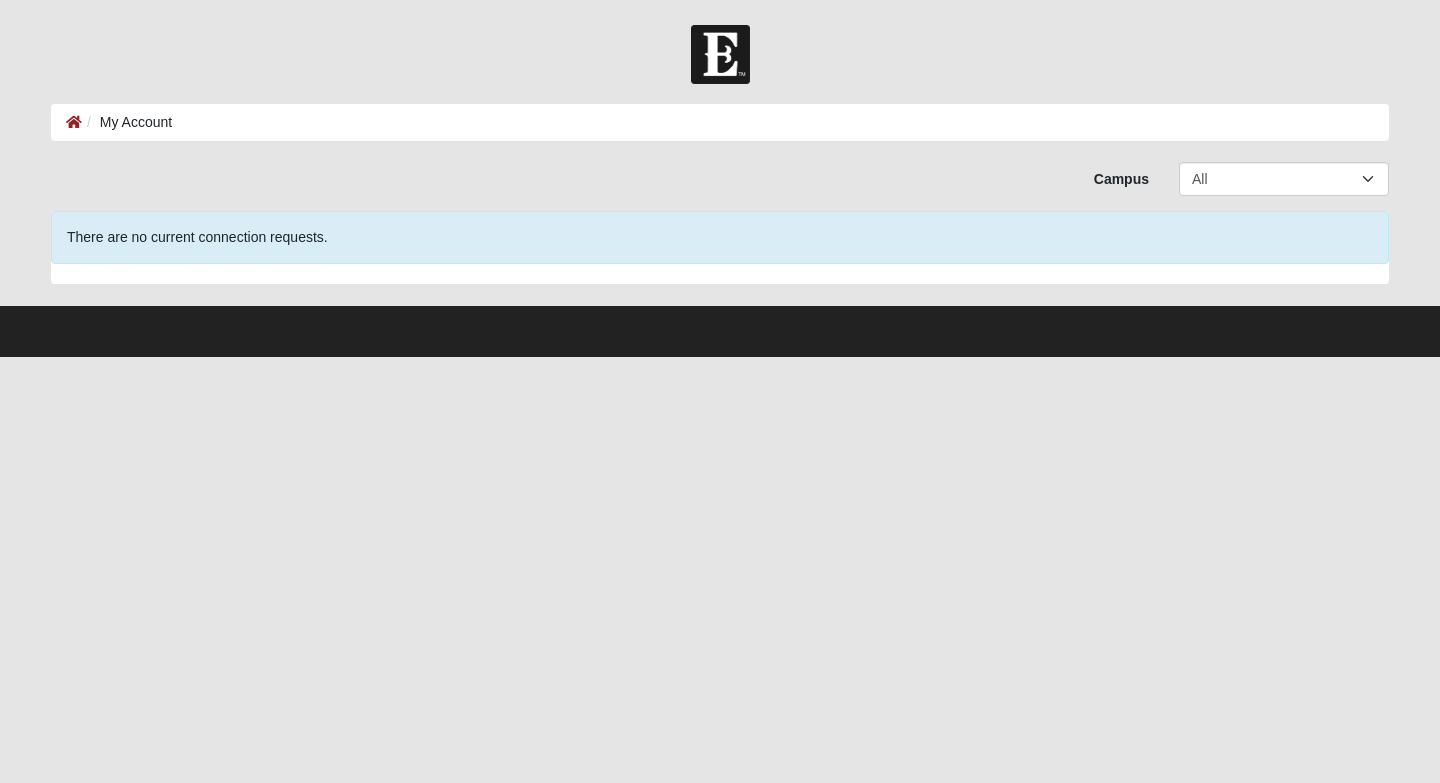 scroll, scrollTop: 0, scrollLeft: 0, axis: both 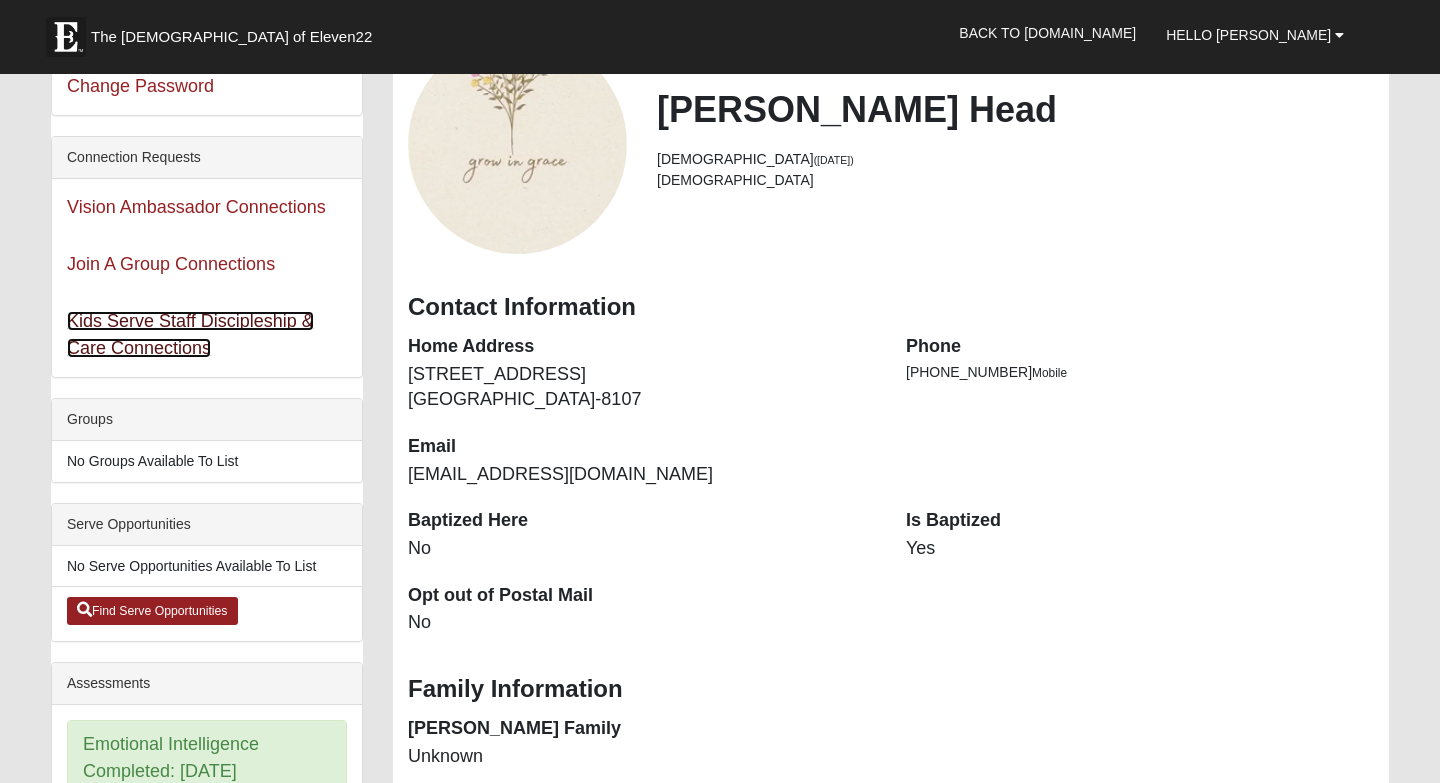 click on "Kids Serve Staff Discipleship & Care Connections" at bounding box center [190, 334] 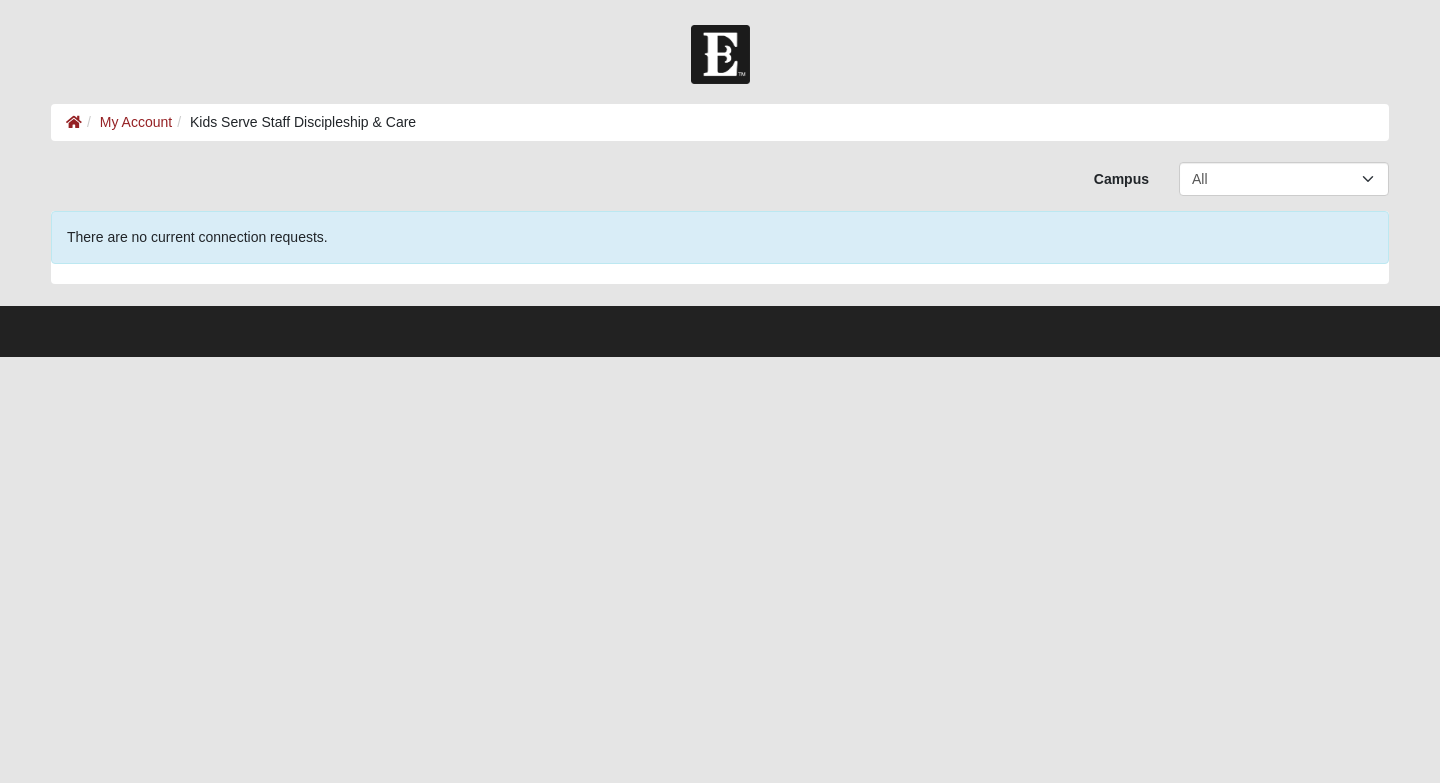 scroll, scrollTop: 0, scrollLeft: 0, axis: both 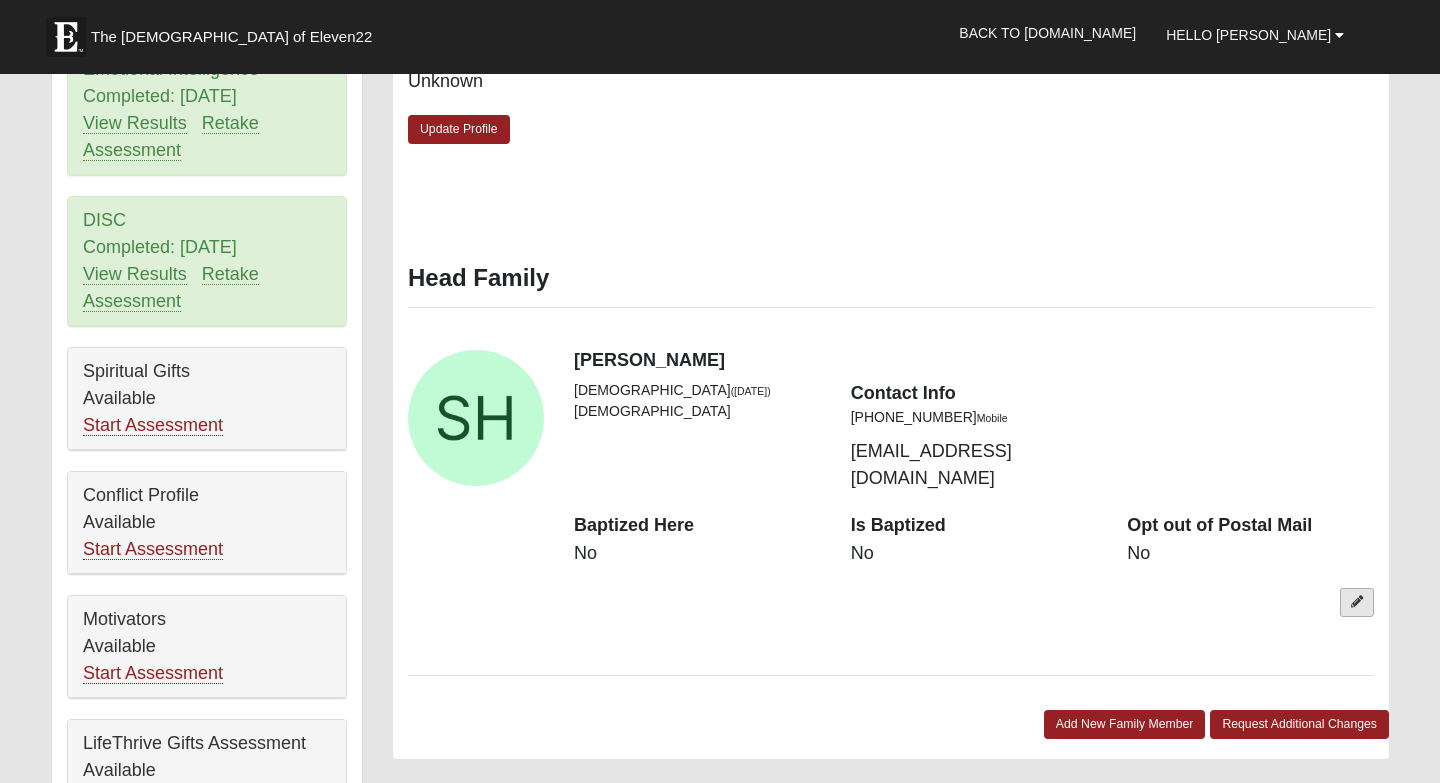 click at bounding box center (1357, 602) 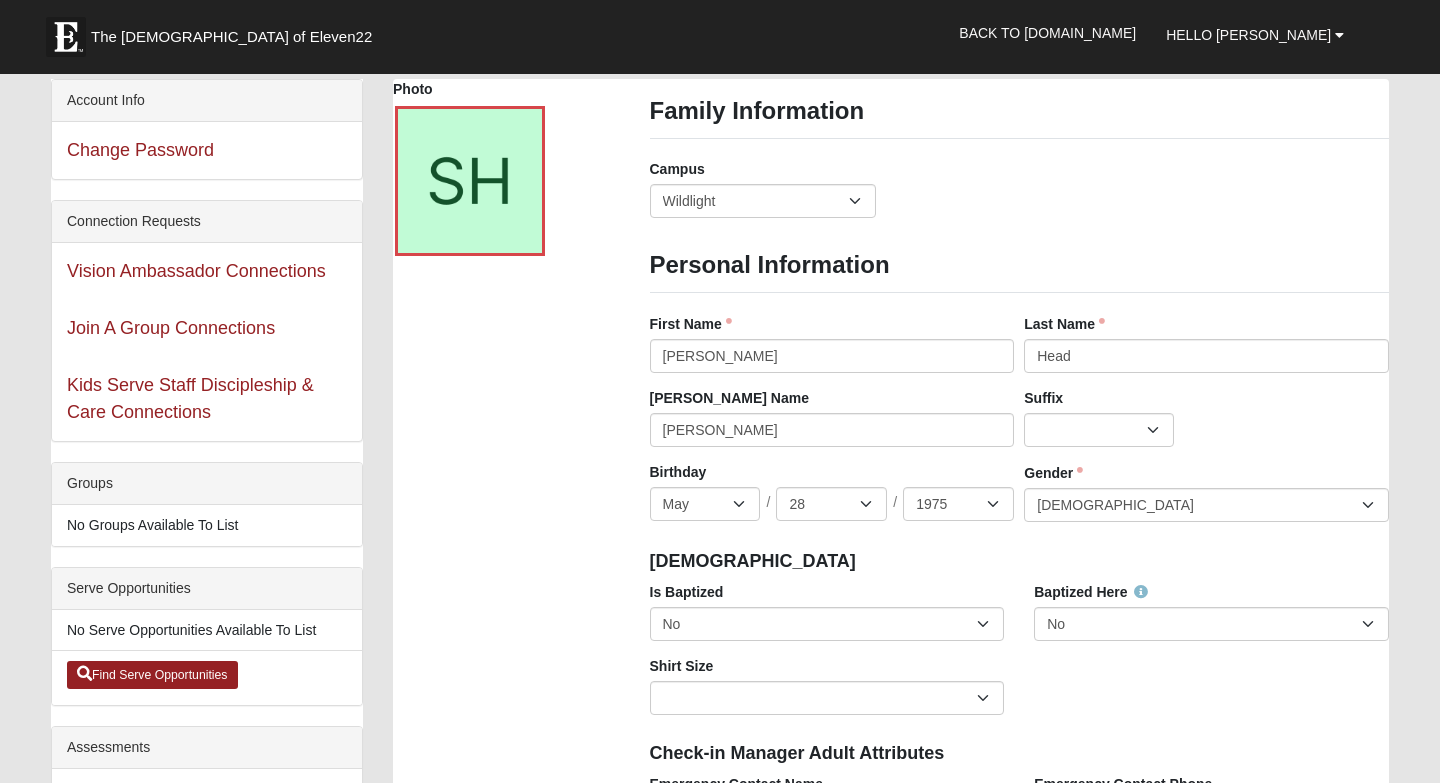 scroll, scrollTop: 89, scrollLeft: 0, axis: vertical 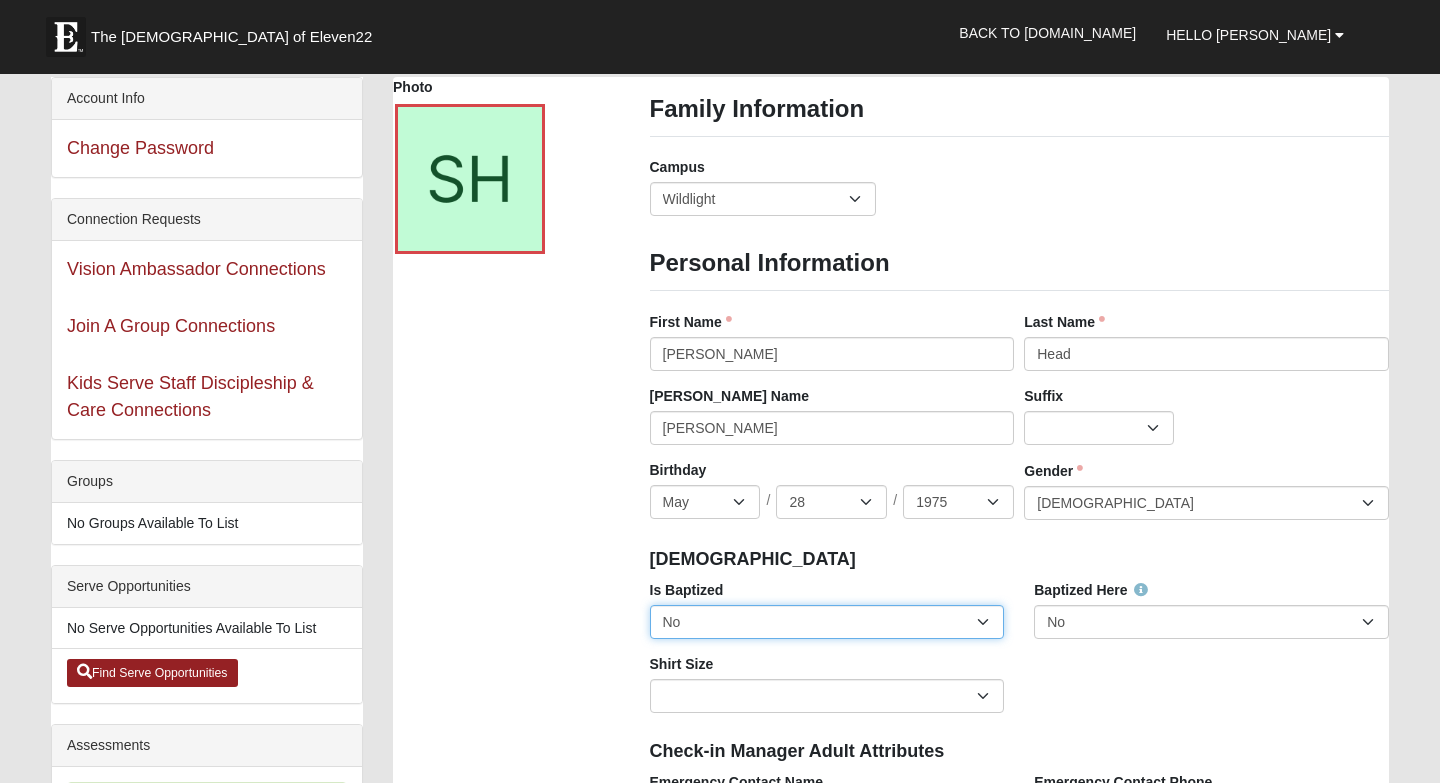 click on "No
Yes" at bounding box center [827, 622] 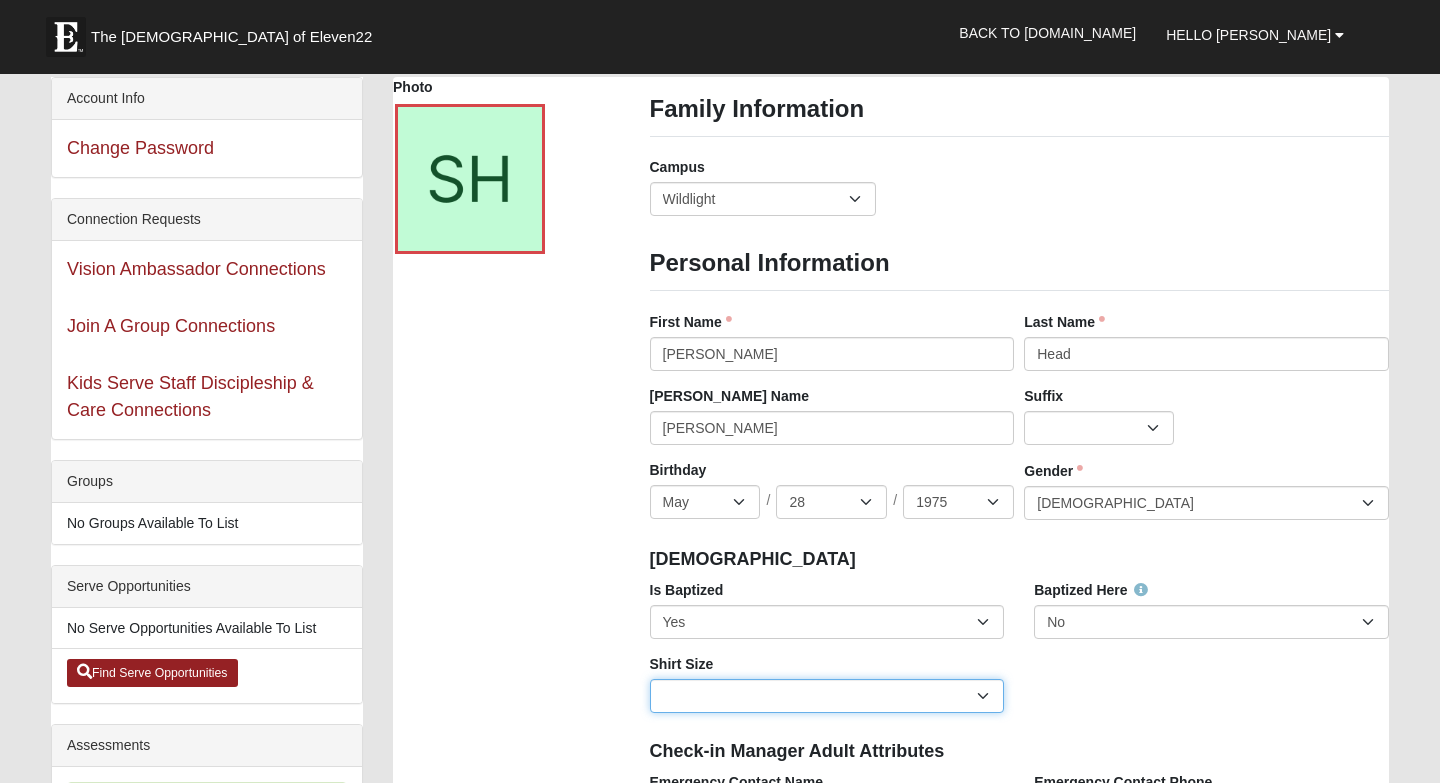 click on "Adult Small
Adult Medium
Adult Large
Adult XL
Adult XXL
Adult 3XL
Adult 4XL
Youth Small
Youth Medium
Youth Large" at bounding box center (827, 696) 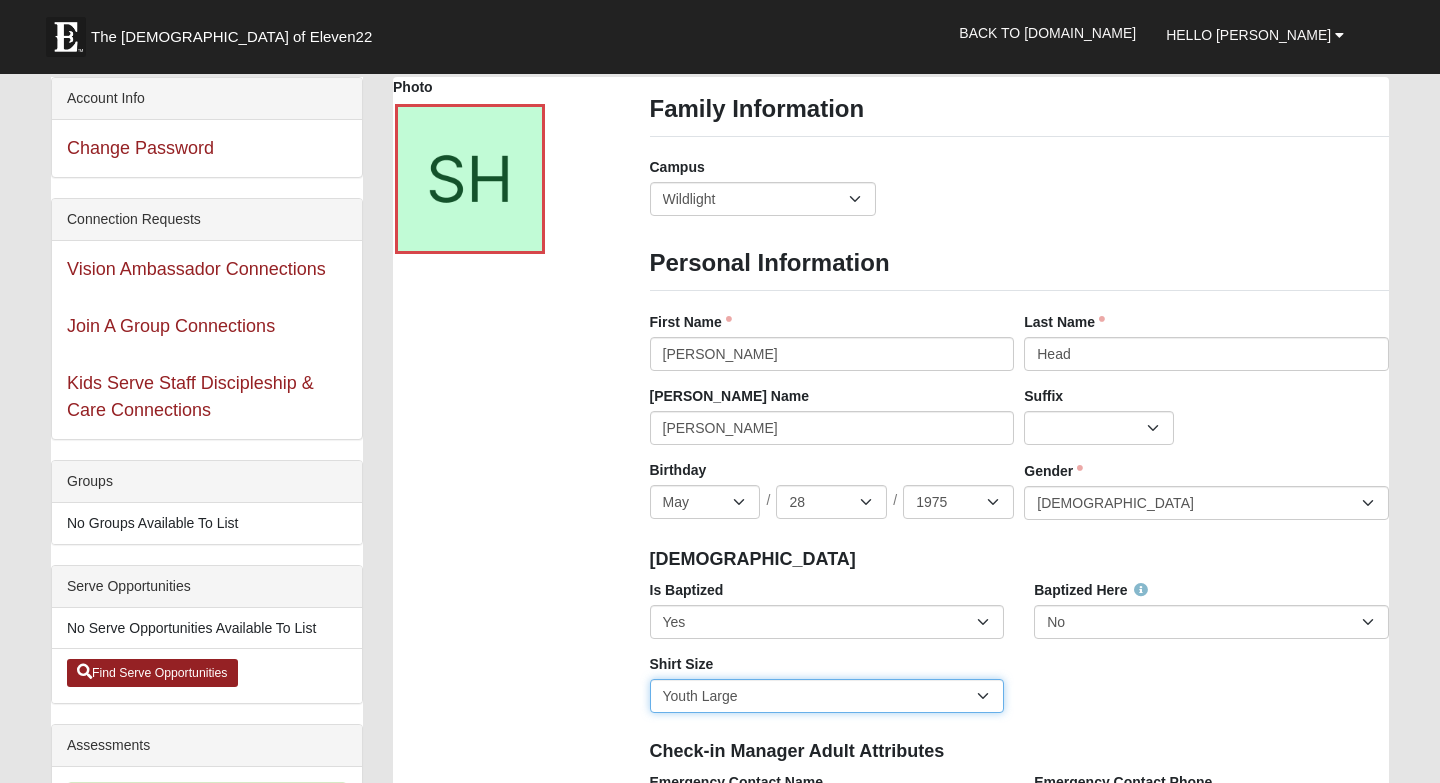 click on "Adult Small
Adult Medium
Adult Large
Adult XL
Adult XXL
Adult 3XL
Adult 4XL
Youth Small
Youth Medium
Youth Large" at bounding box center (827, 696) 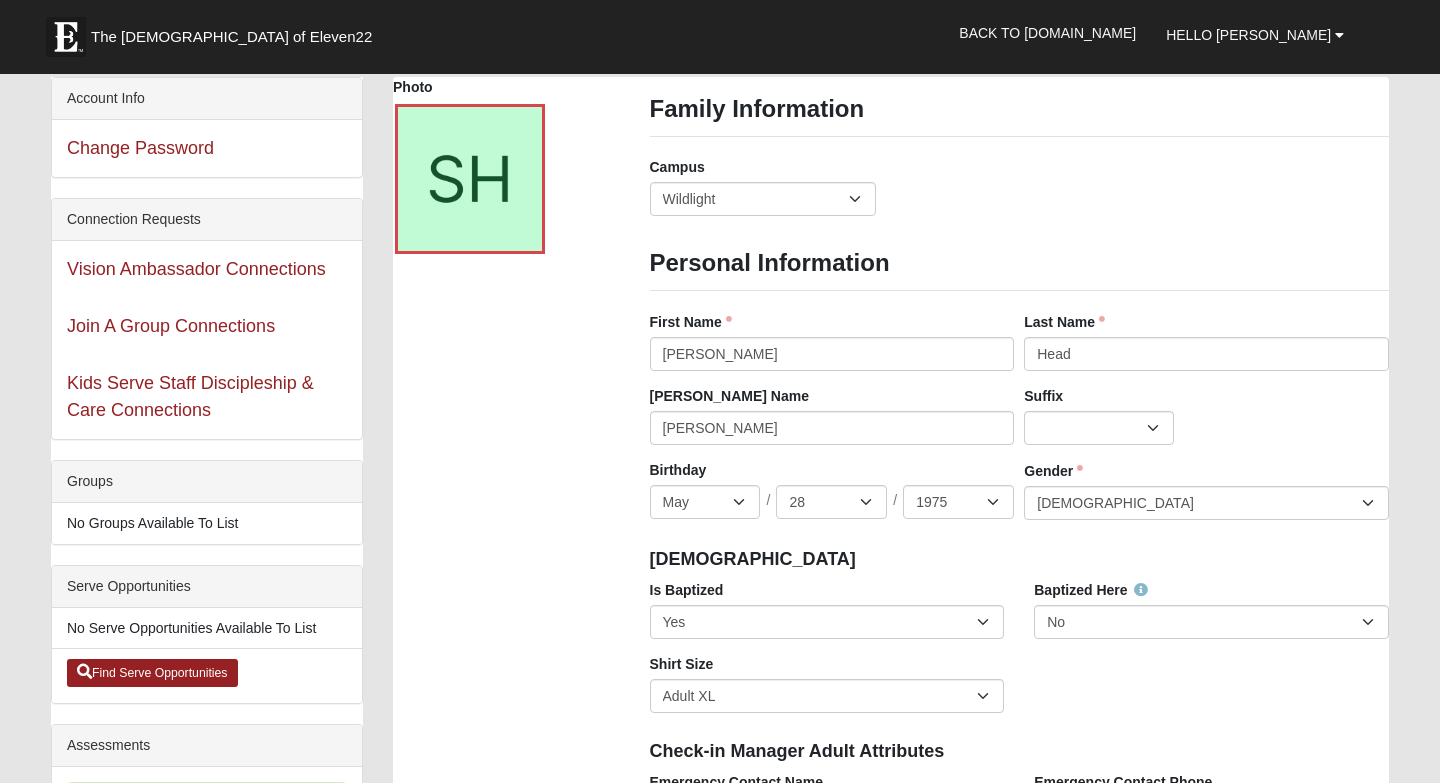 click on "Is Baptized
No
Yes
Baptized Here
No
Yes
Shirt Size
Adult Small
Adult Medium
Adult Large
Adult XL
Adult XXL
Adult 3XL
Adult 4XL
Youth Small
Youth Medium
Youth Large" at bounding box center [1020, 654] 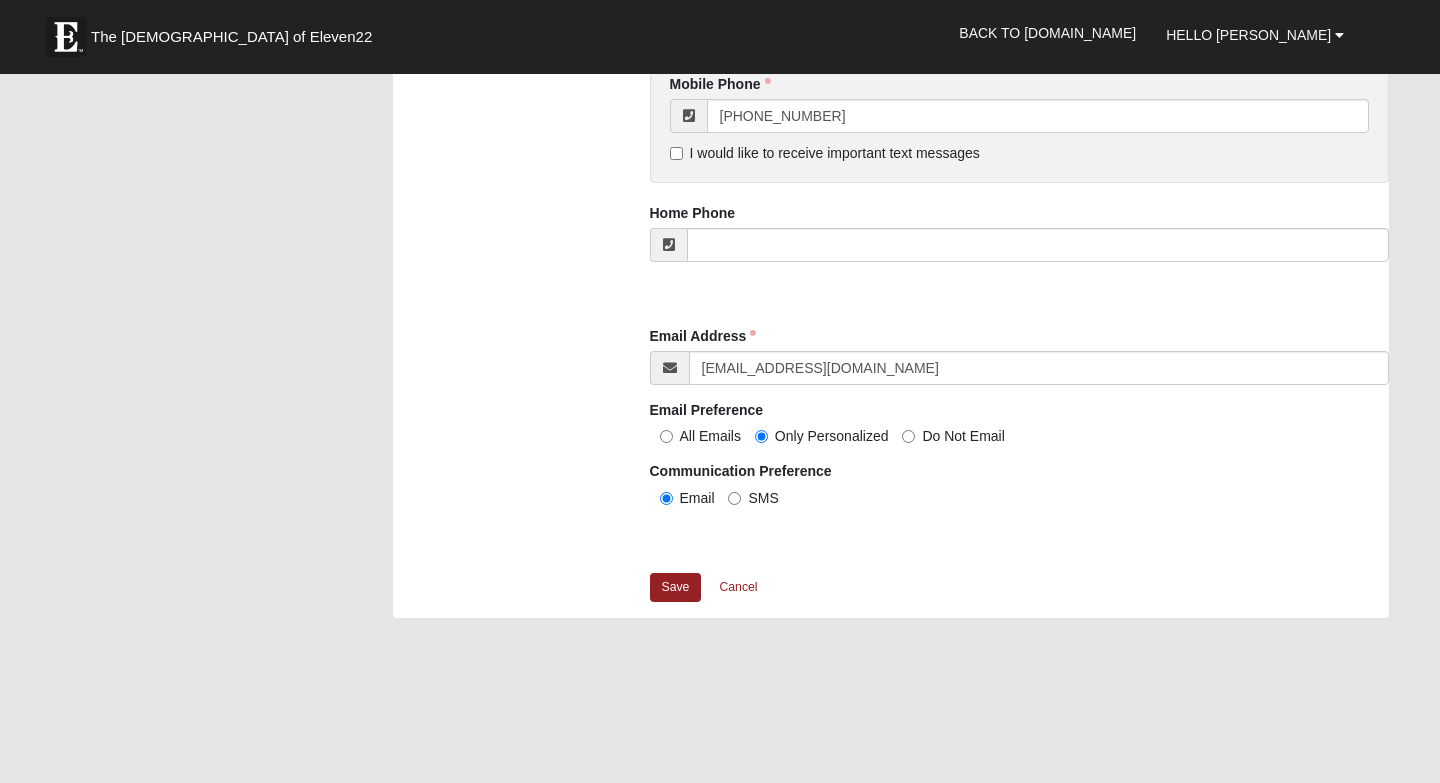scroll, scrollTop: 1866, scrollLeft: 0, axis: vertical 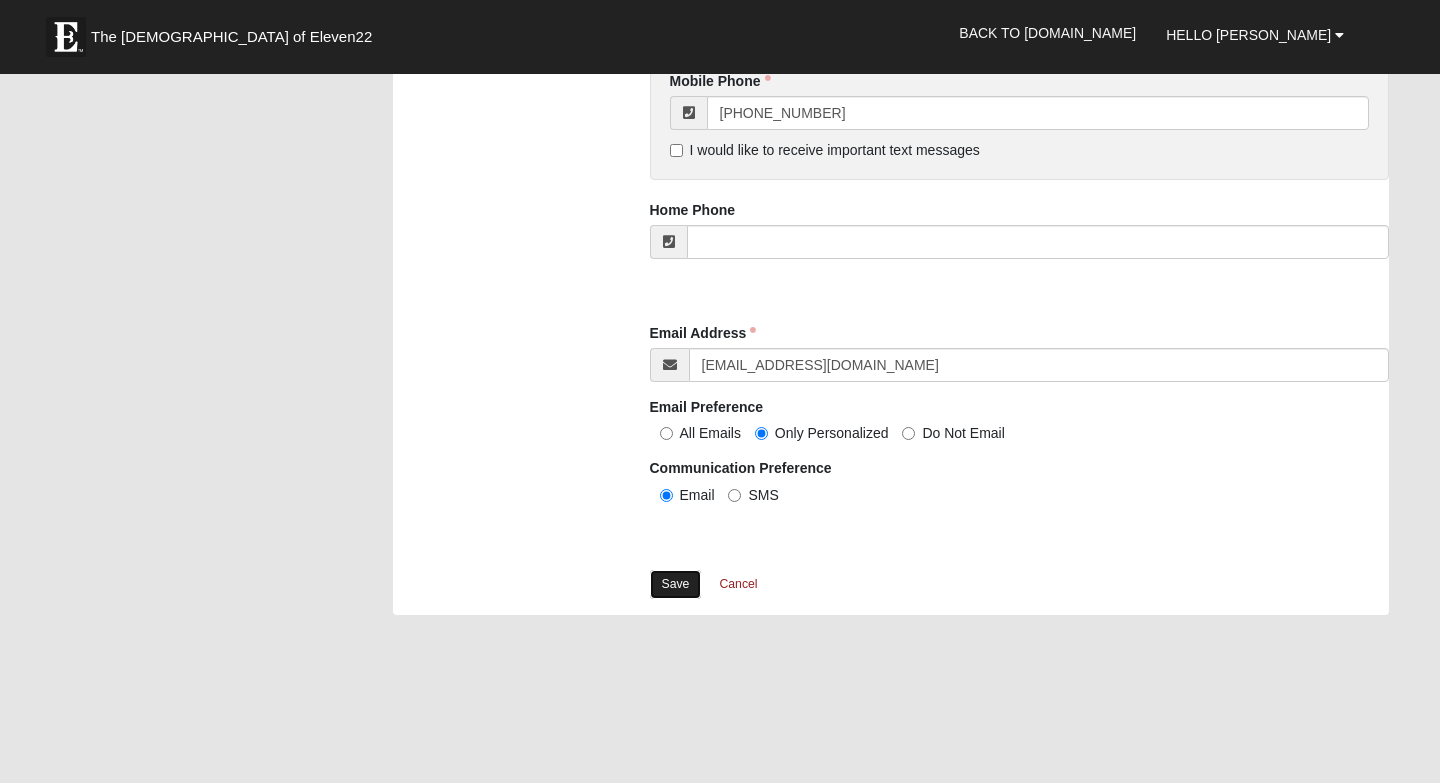 click on "Save" at bounding box center [676, 584] 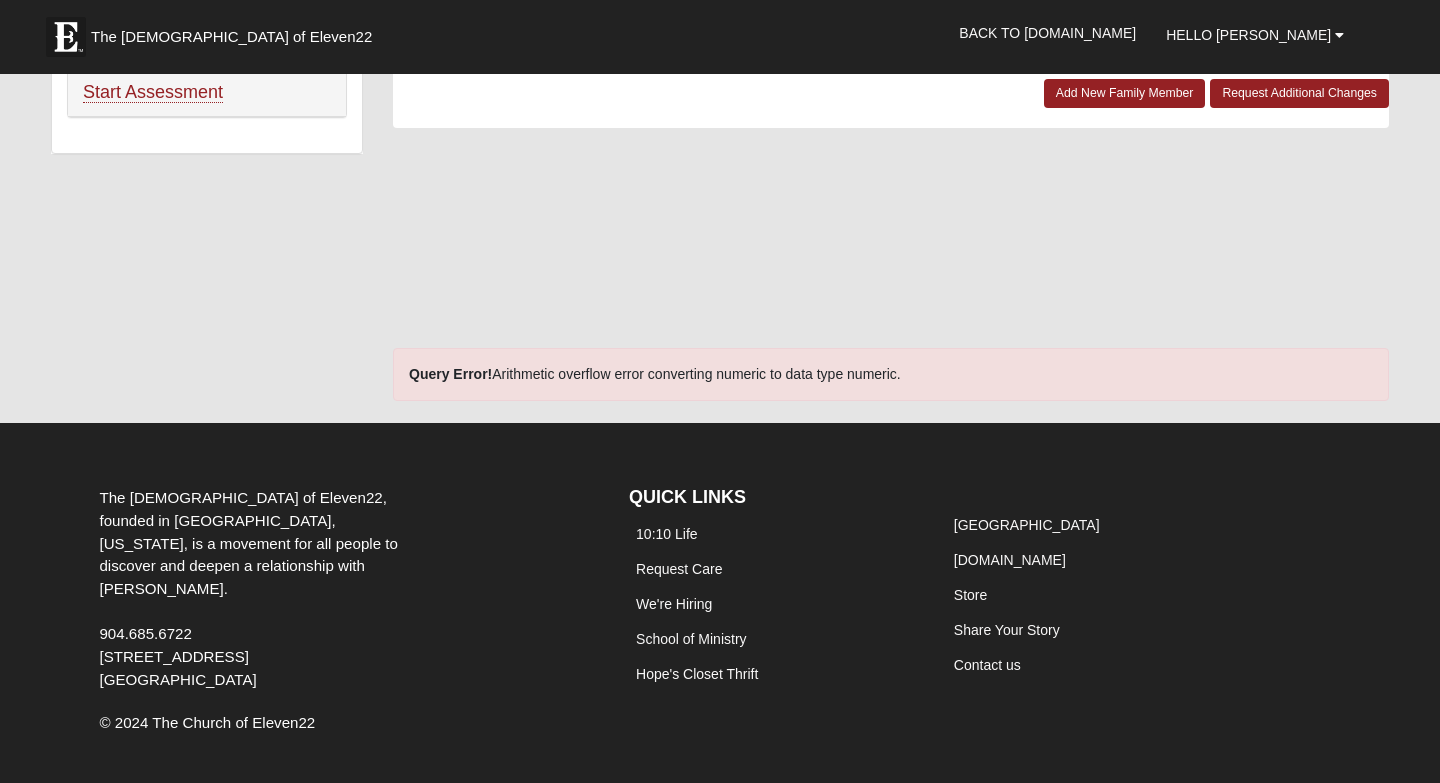 scroll, scrollTop: 1537, scrollLeft: 0, axis: vertical 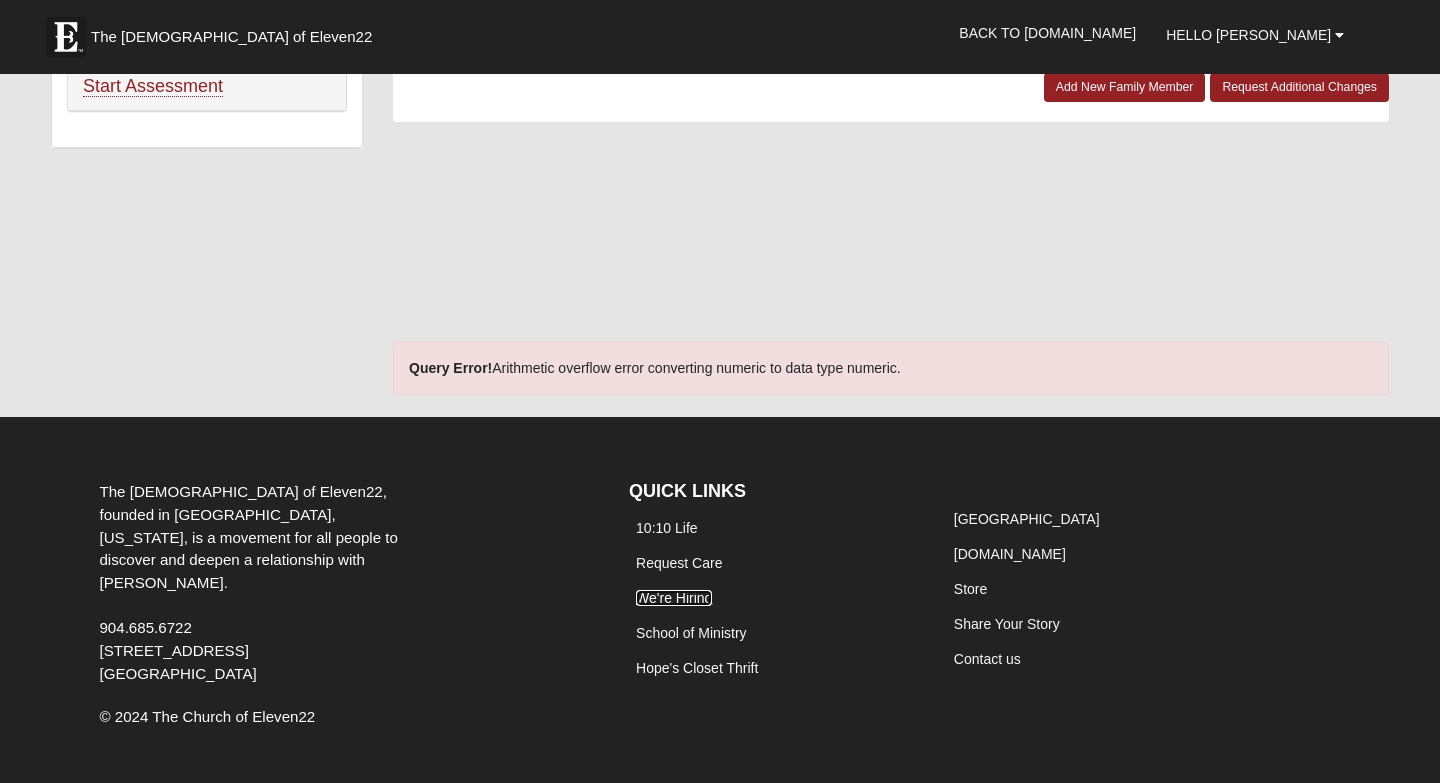 click on "We're Hiring" at bounding box center [674, 598] 